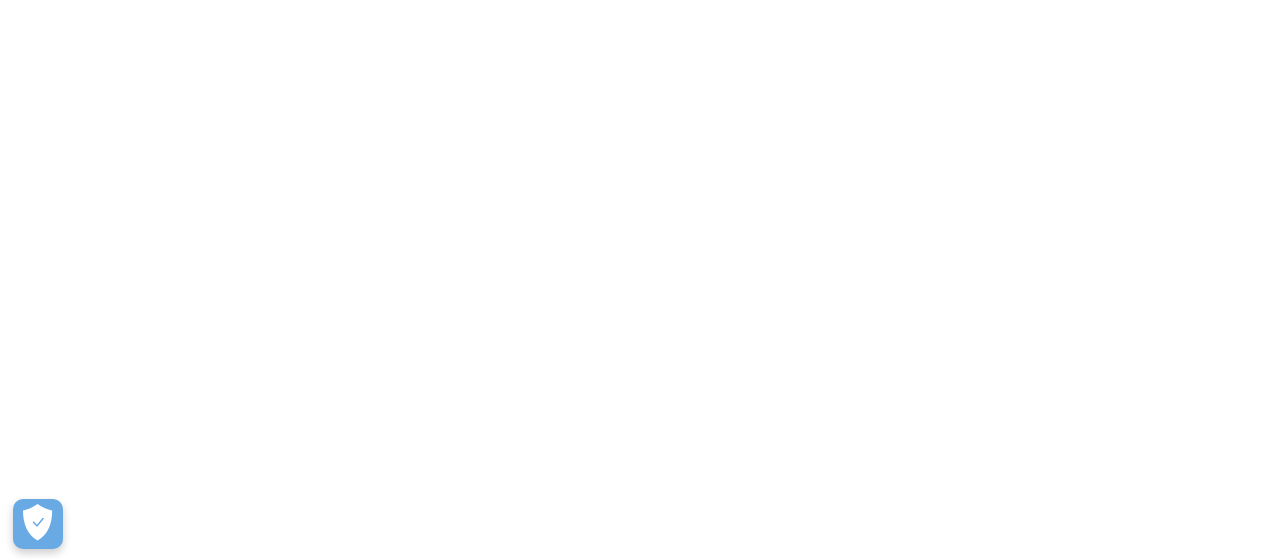 scroll, scrollTop: 0, scrollLeft: 0, axis: both 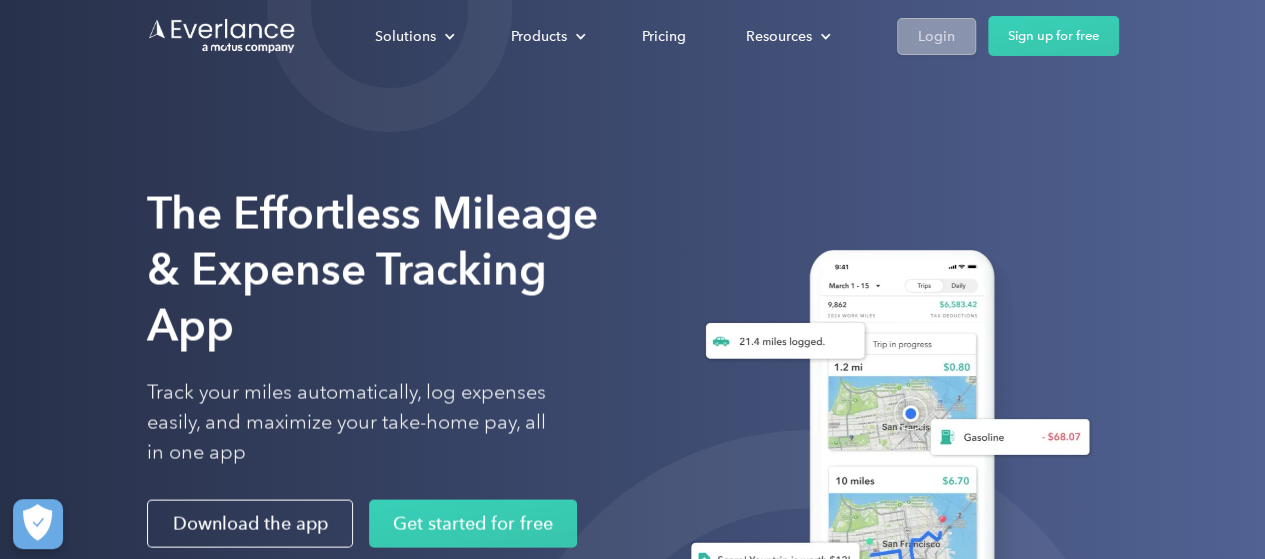 click on "Login" at bounding box center (936, 36) 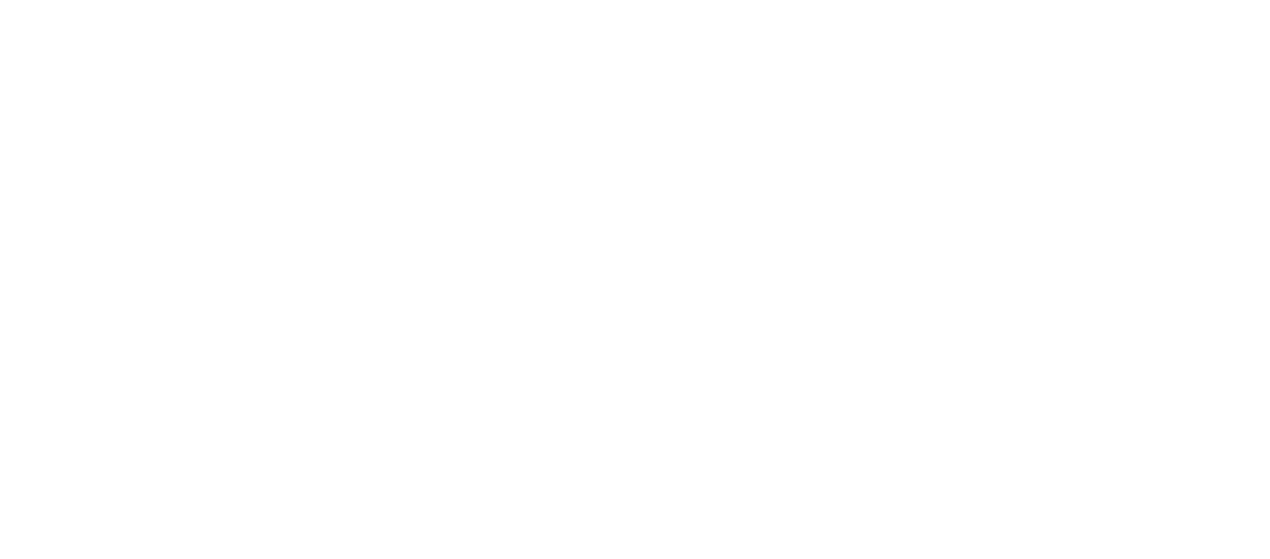 scroll, scrollTop: 0, scrollLeft: 0, axis: both 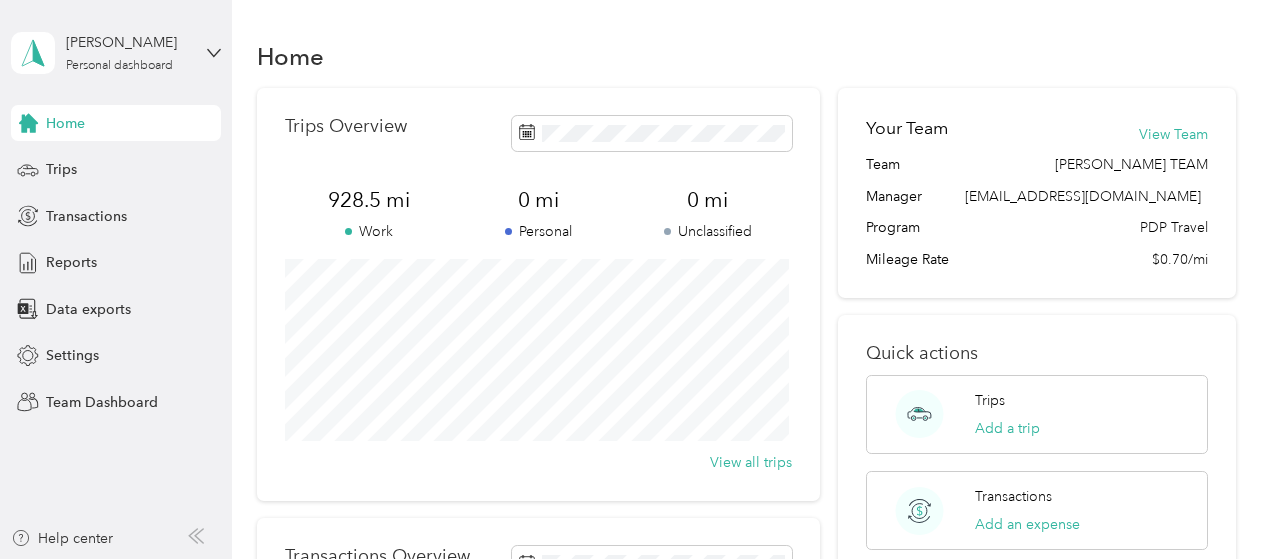 click on "Home" at bounding box center (65, 123) 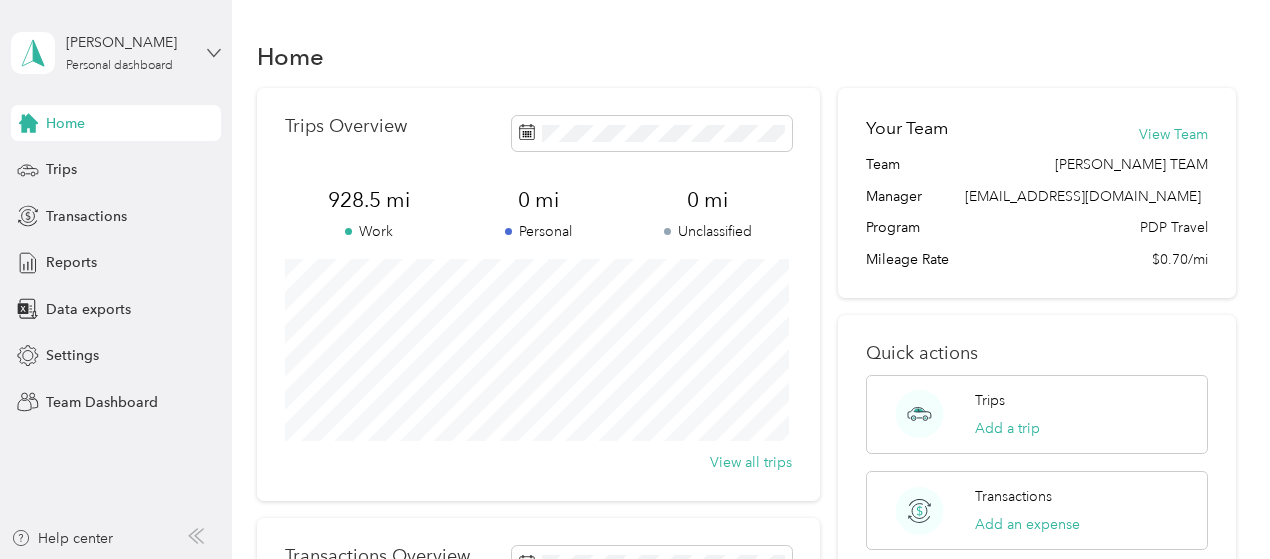 click 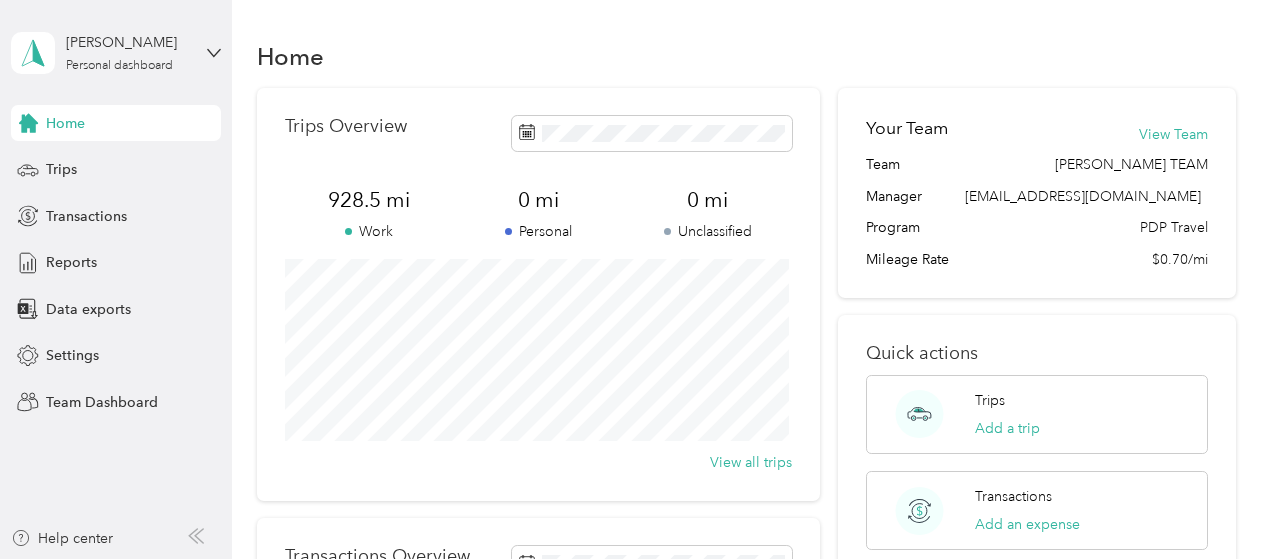 click on "Team dashboard" at bounding box center (221, 161) 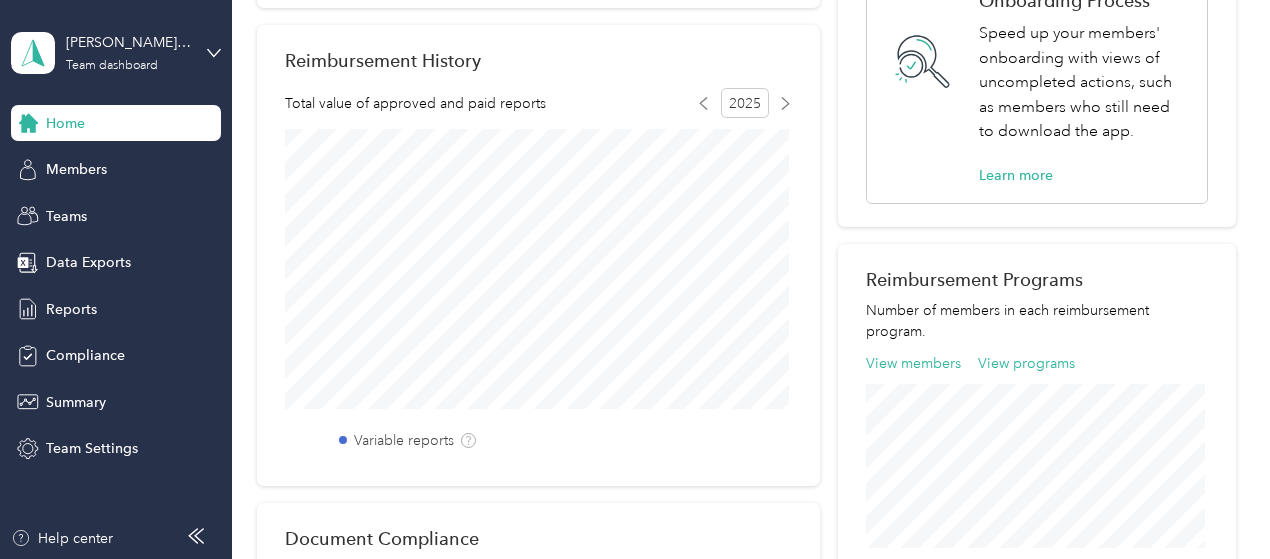 scroll, scrollTop: 0, scrollLeft: 0, axis: both 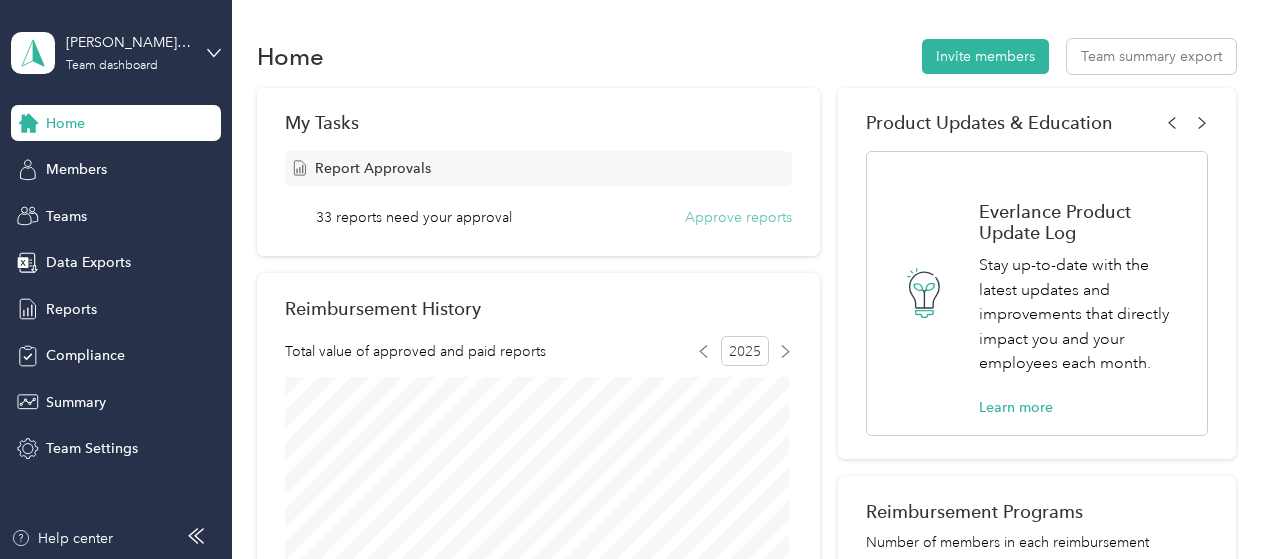 click on "Approve reports" at bounding box center (738, 217) 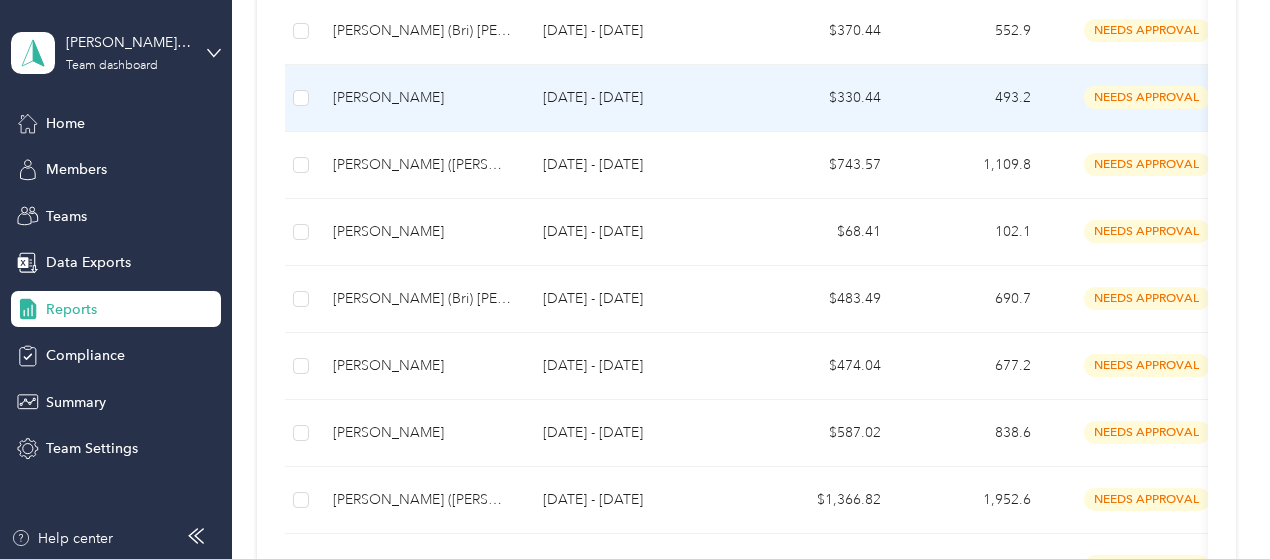 scroll, scrollTop: 1500, scrollLeft: 0, axis: vertical 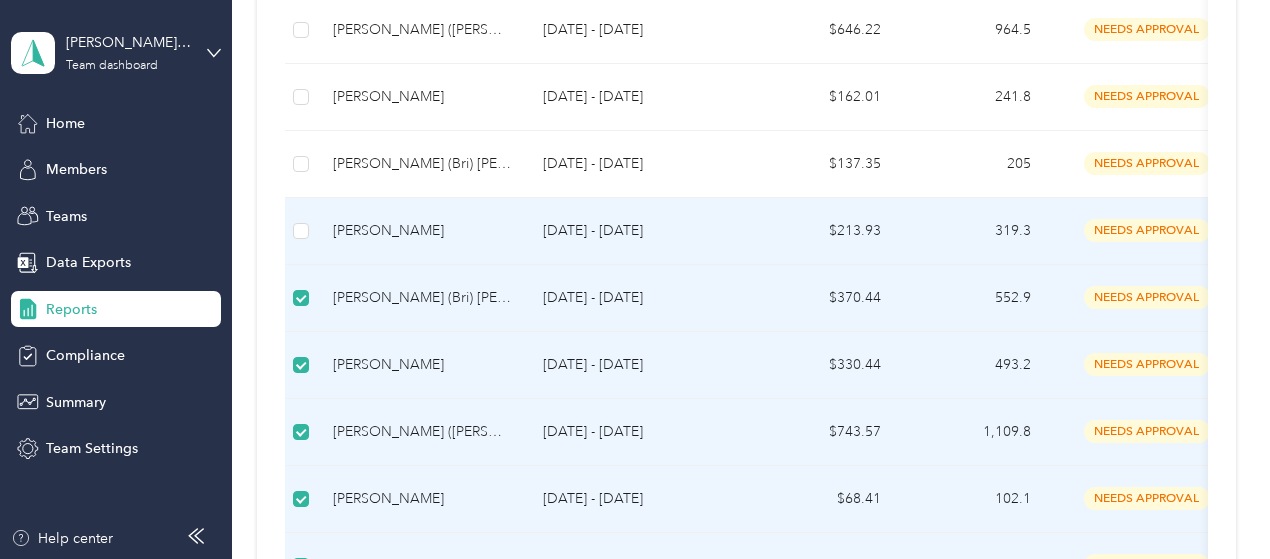 click at bounding box center (301, 231) 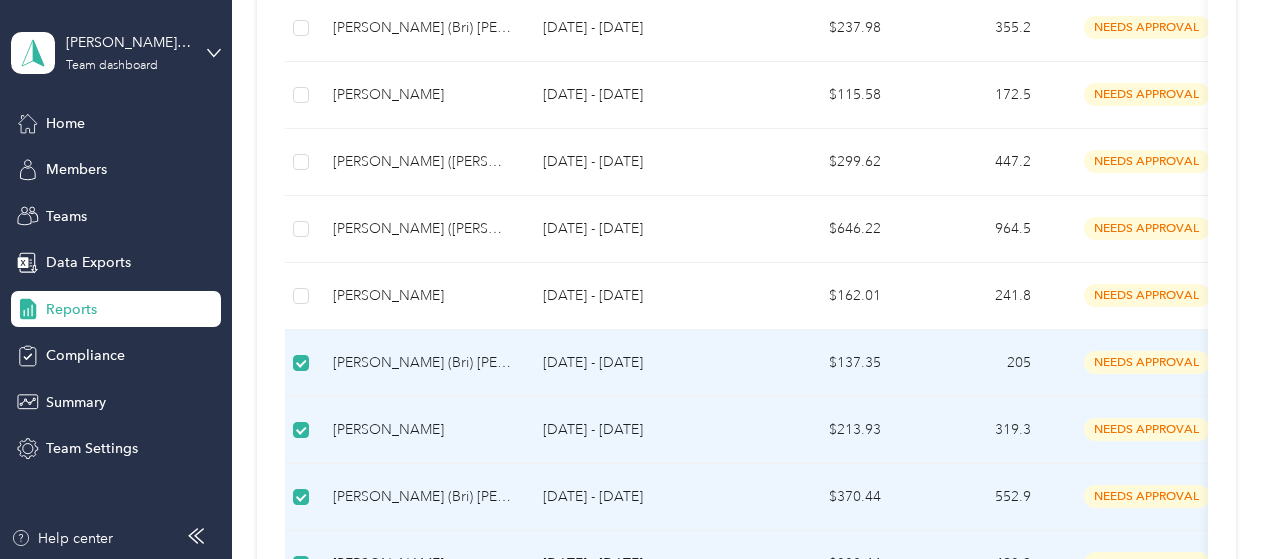 scroll, scrollTop: 949, scrollLeft: 0, axis: vertical 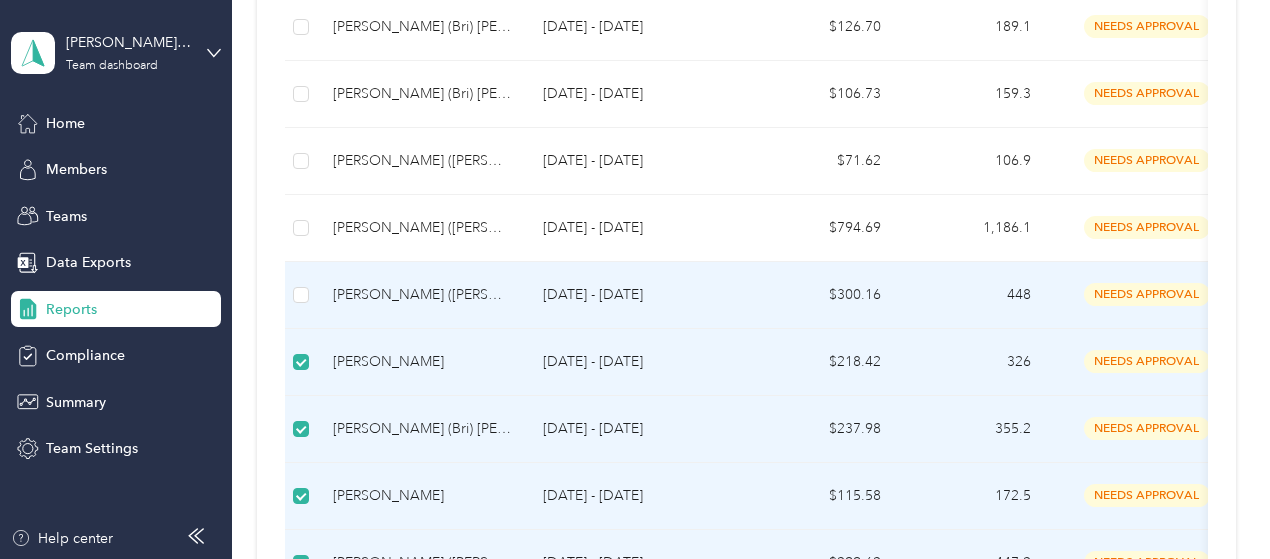 click at bounding box center [301, 295] 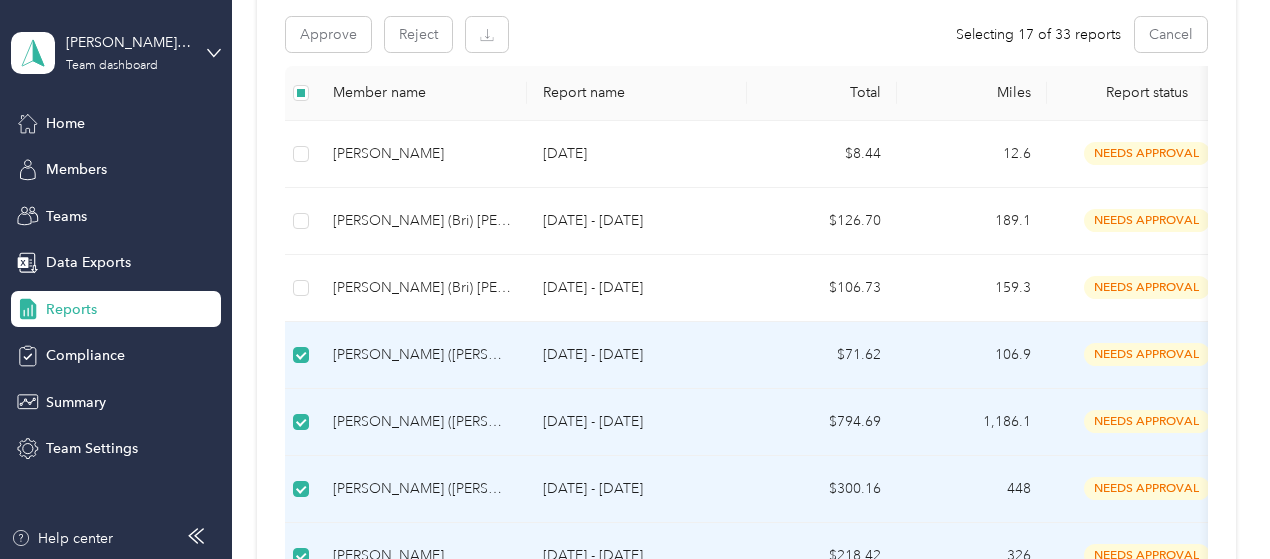 scroll, scrollTop: 349, scrollLeft: 0, axis: vertical 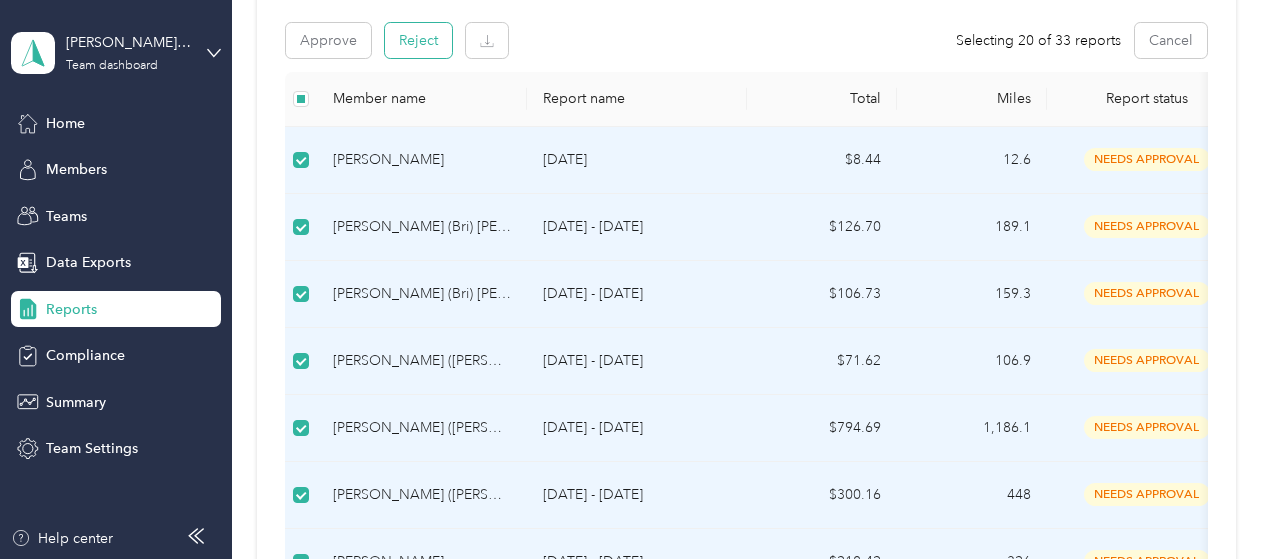 click on "Reject" at bounding box center [418, 40] 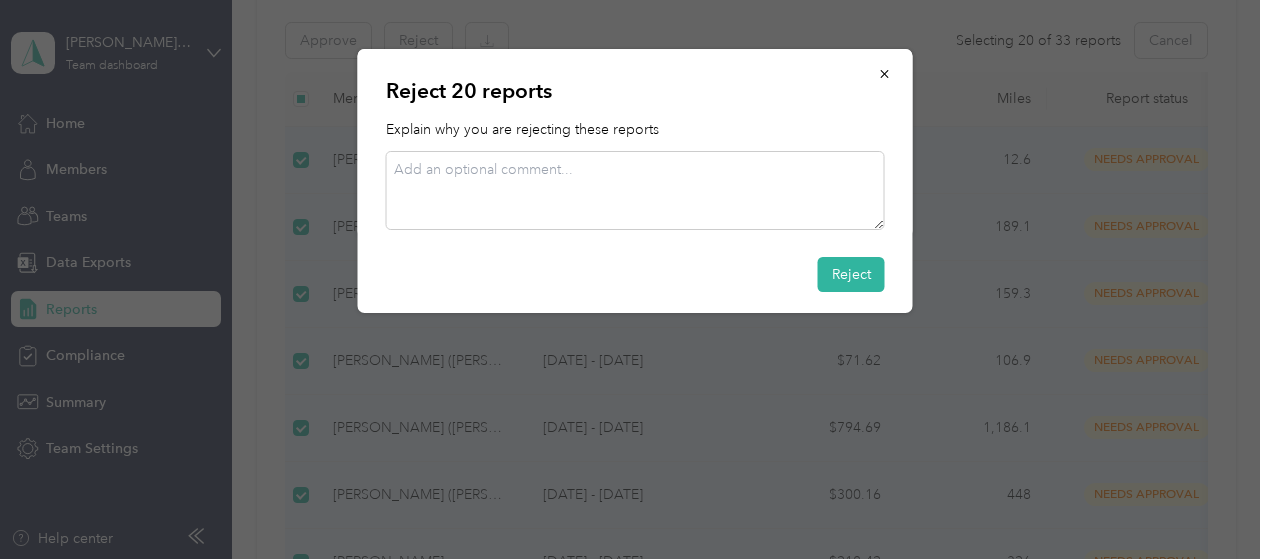click at bounding box center (635, 190) 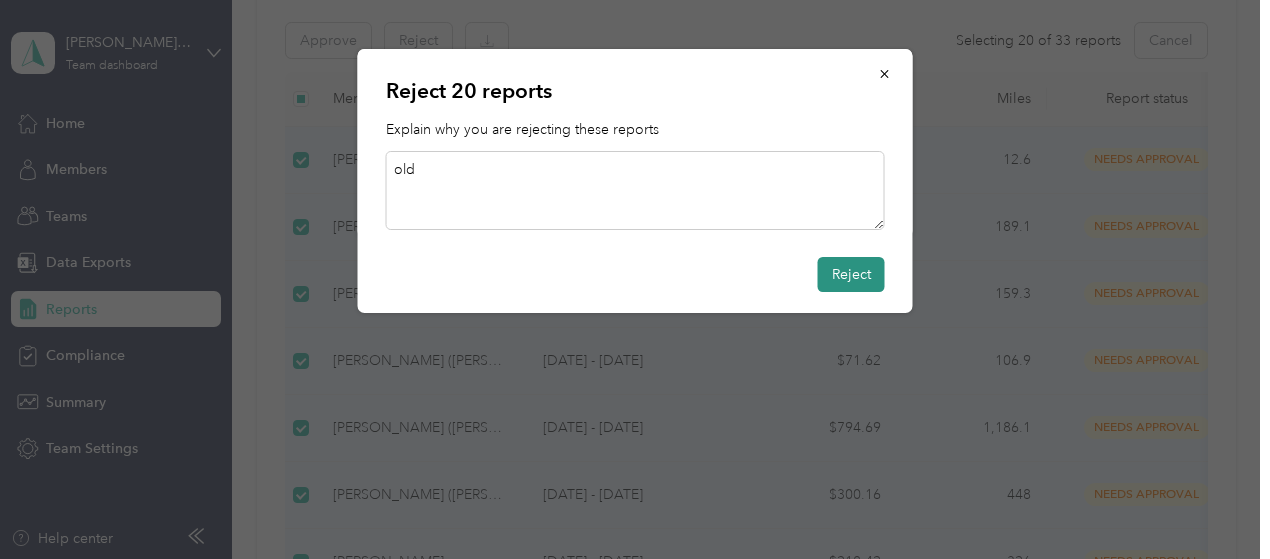 type on "old" 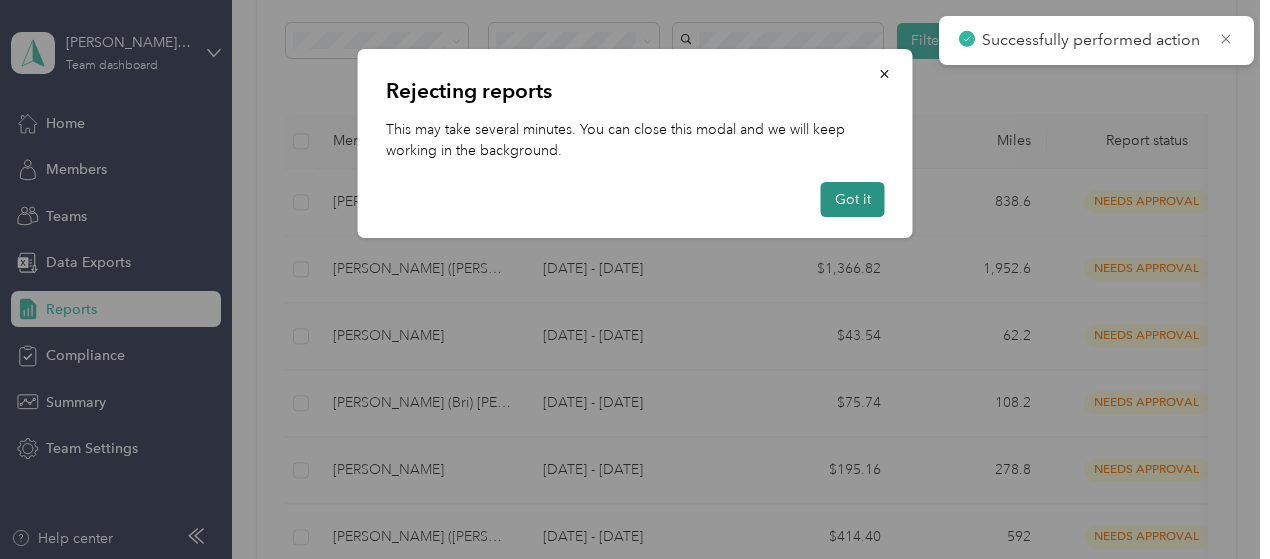 click on "Got it" at bounding box center (853, 199) 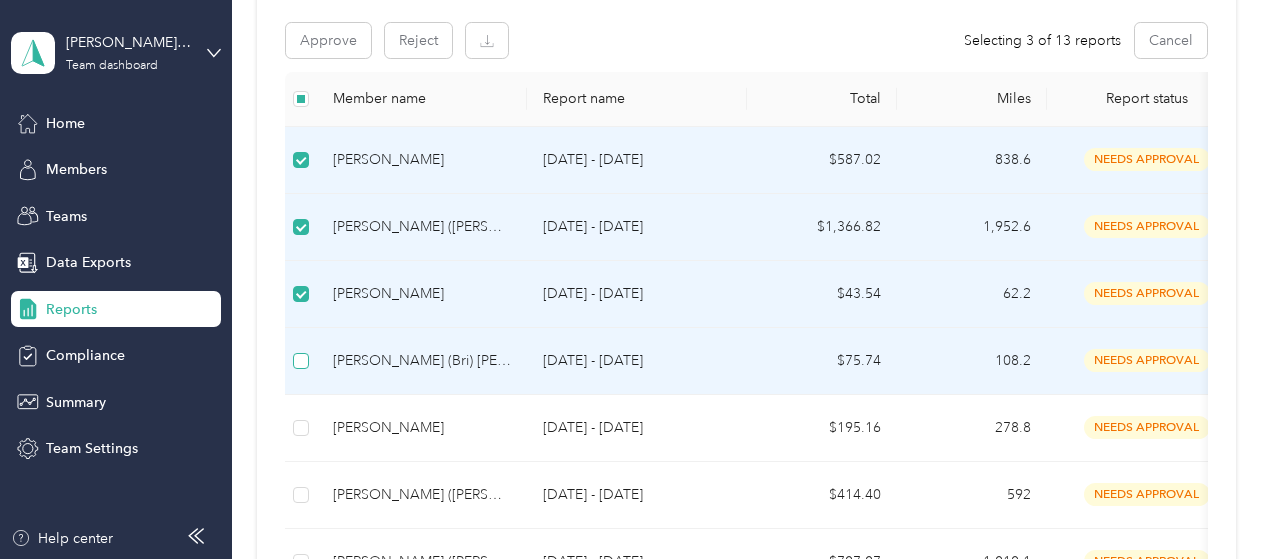 click at bounding box center [301, 361] 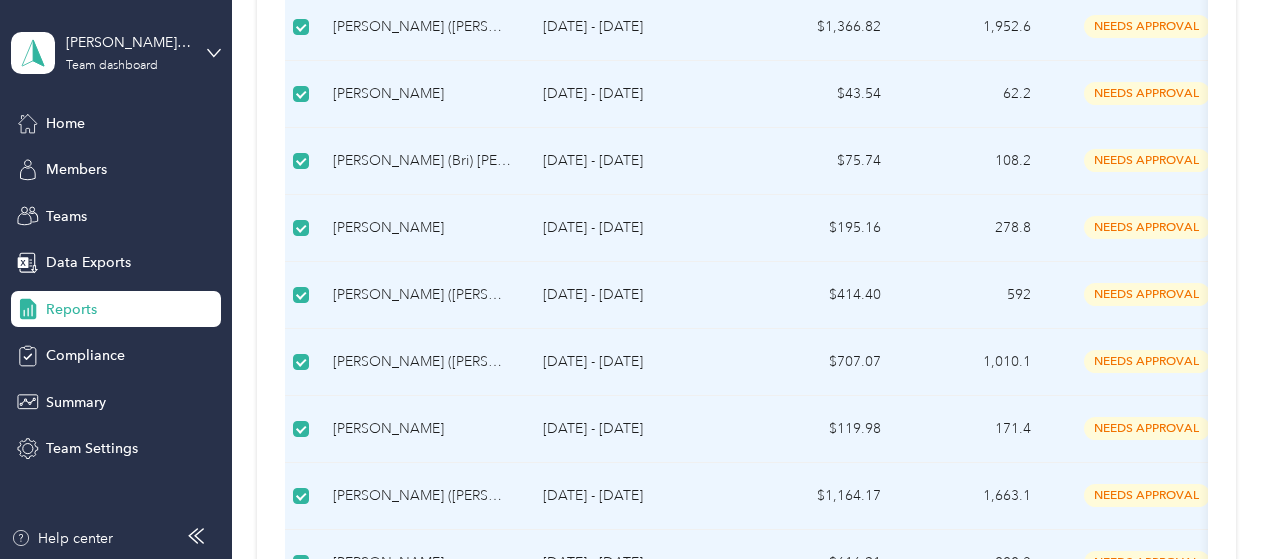 scroll, scrollTop: 0, scrollLeft: 0, axis: both 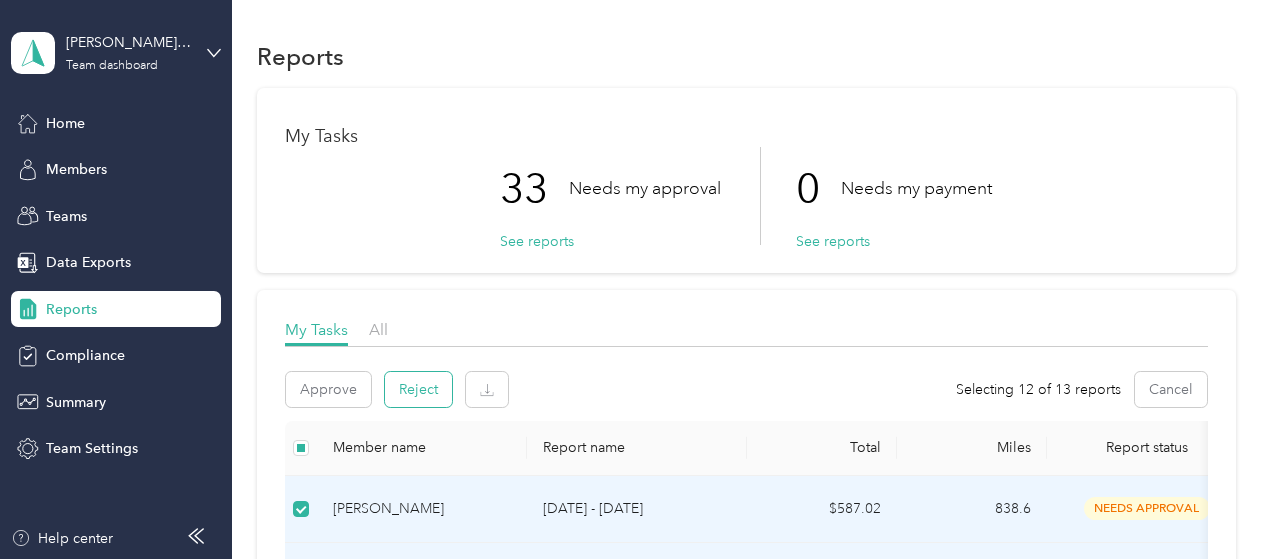 click on "Reject" at bounding box center (418, 389) 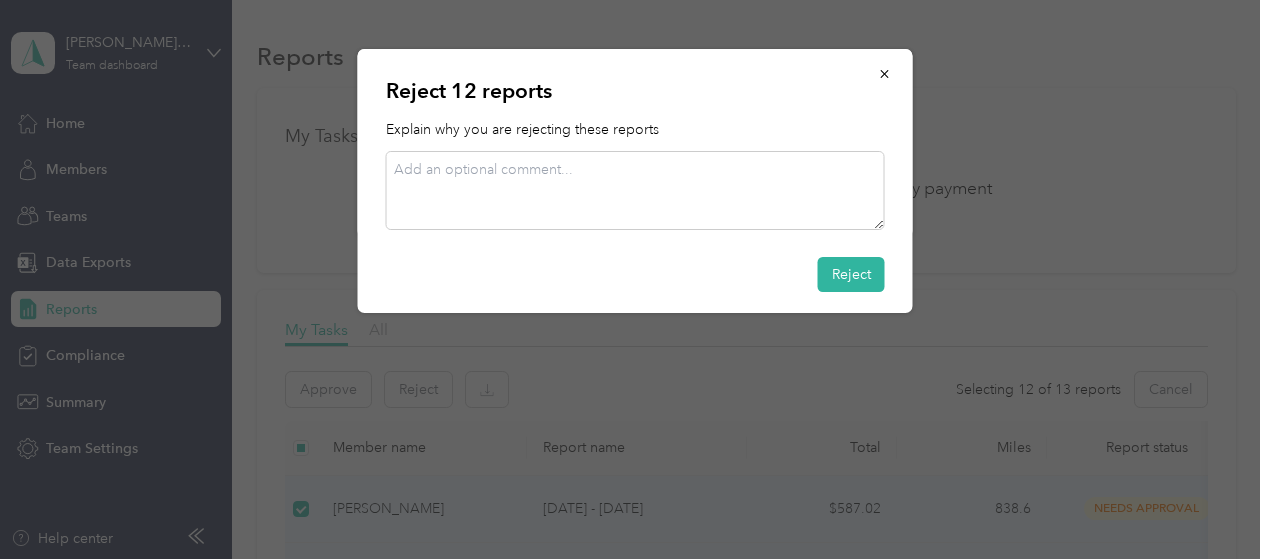 click at bounding box center (635, 190) 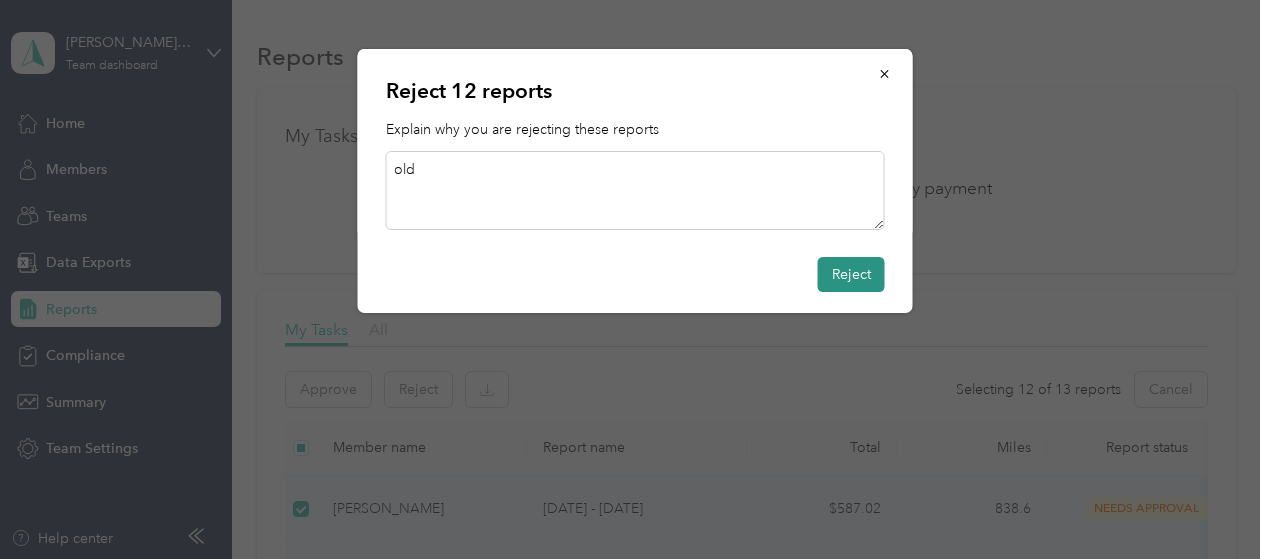 type on "old" 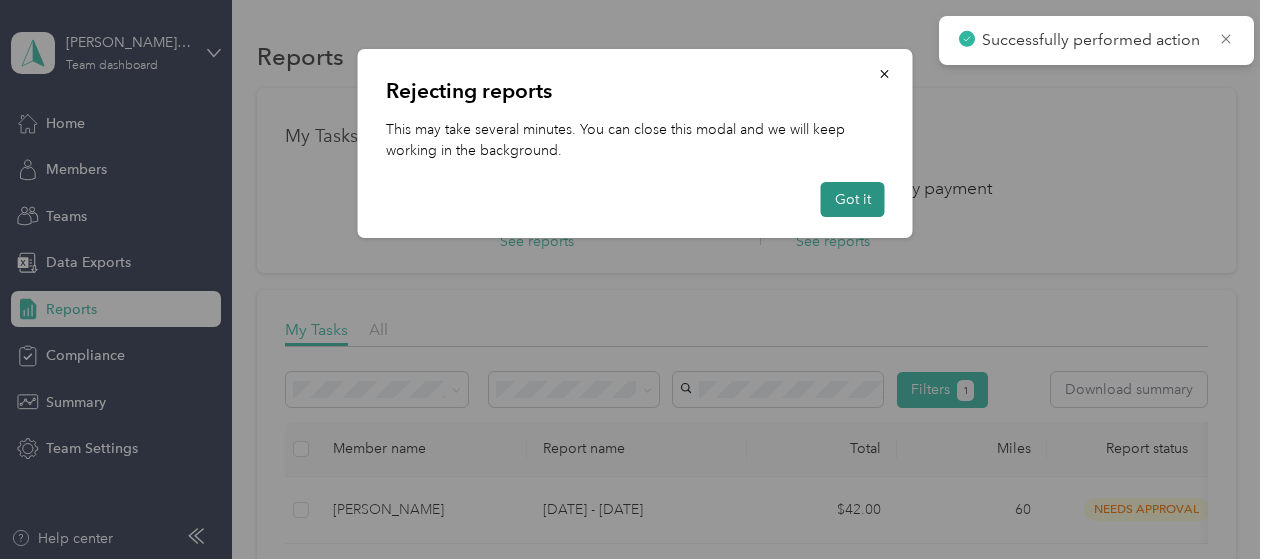 click on "Got it" at bounding box center (853, 199) 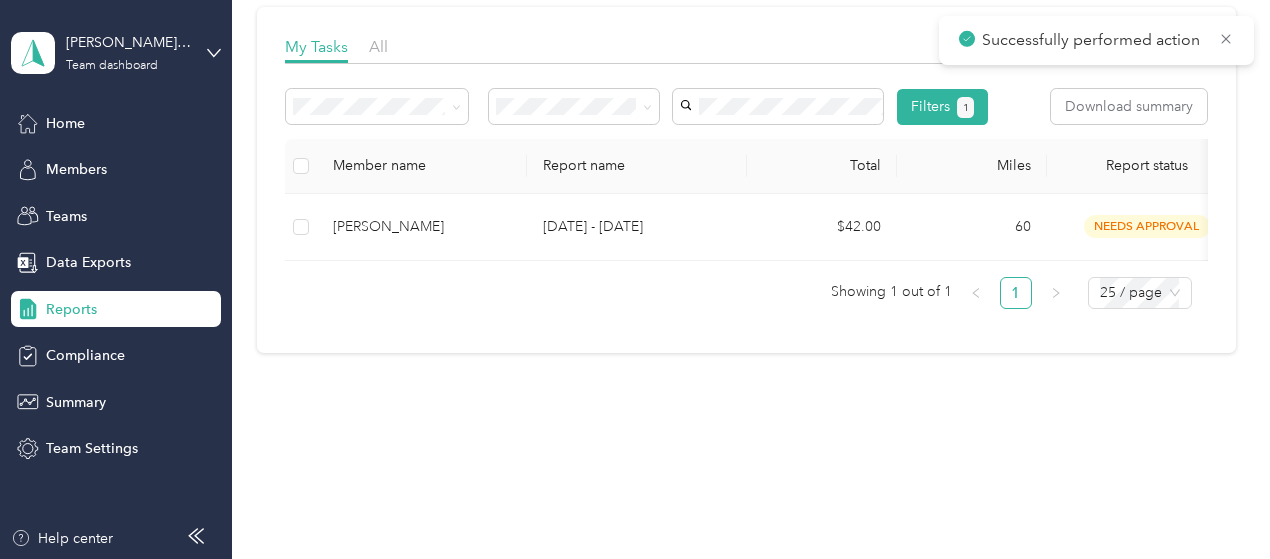 scroll, scrollTop: 246, scrollLeft: 0, axis: vertical 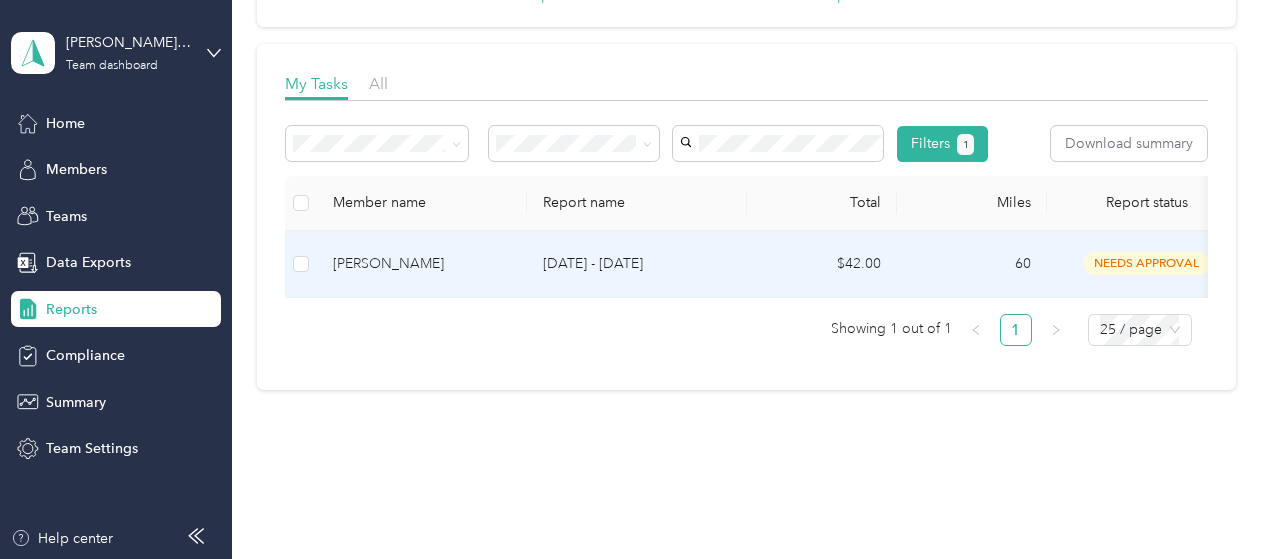 click on "Rachel Mason" at bounding box center [422, 264] 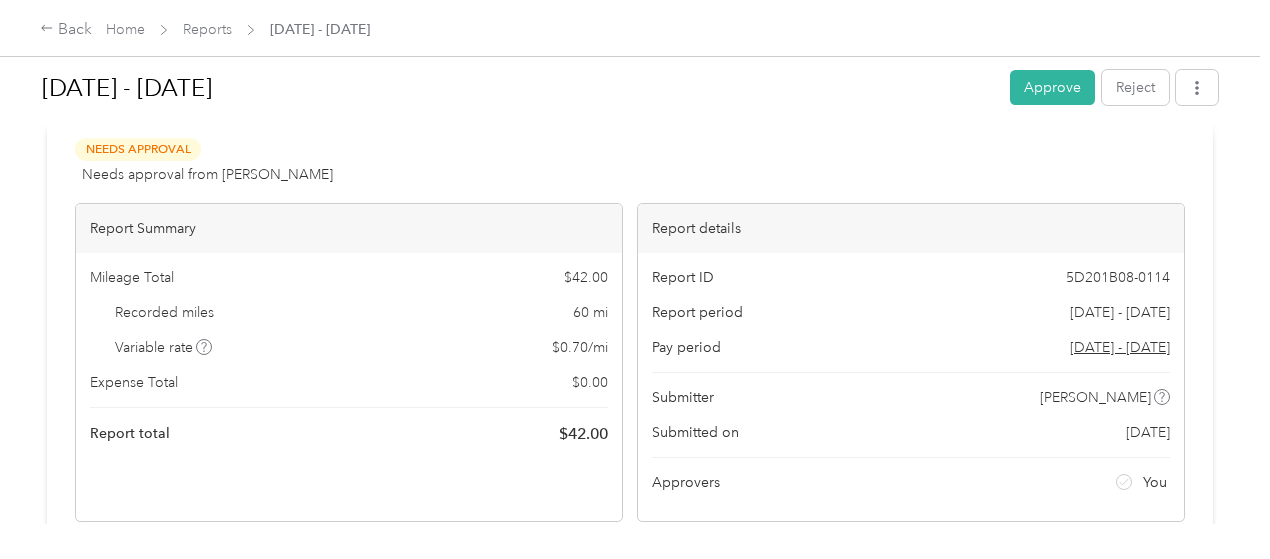 scroll, scrollTop: 0, scrollLeft: 0, axis: both 